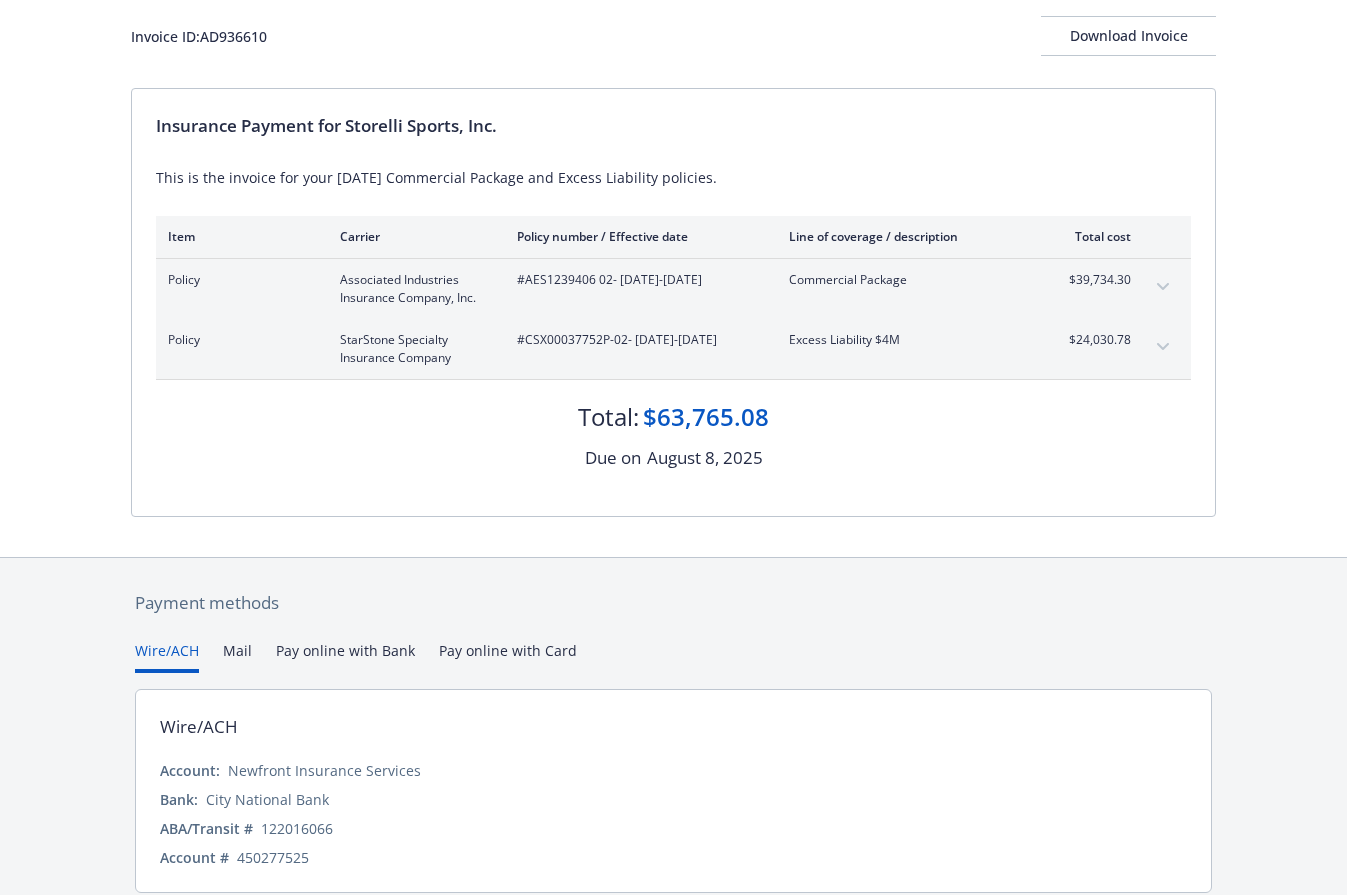 scroll, scrollTop: 195, scrollLeft: 0, axis: vertical 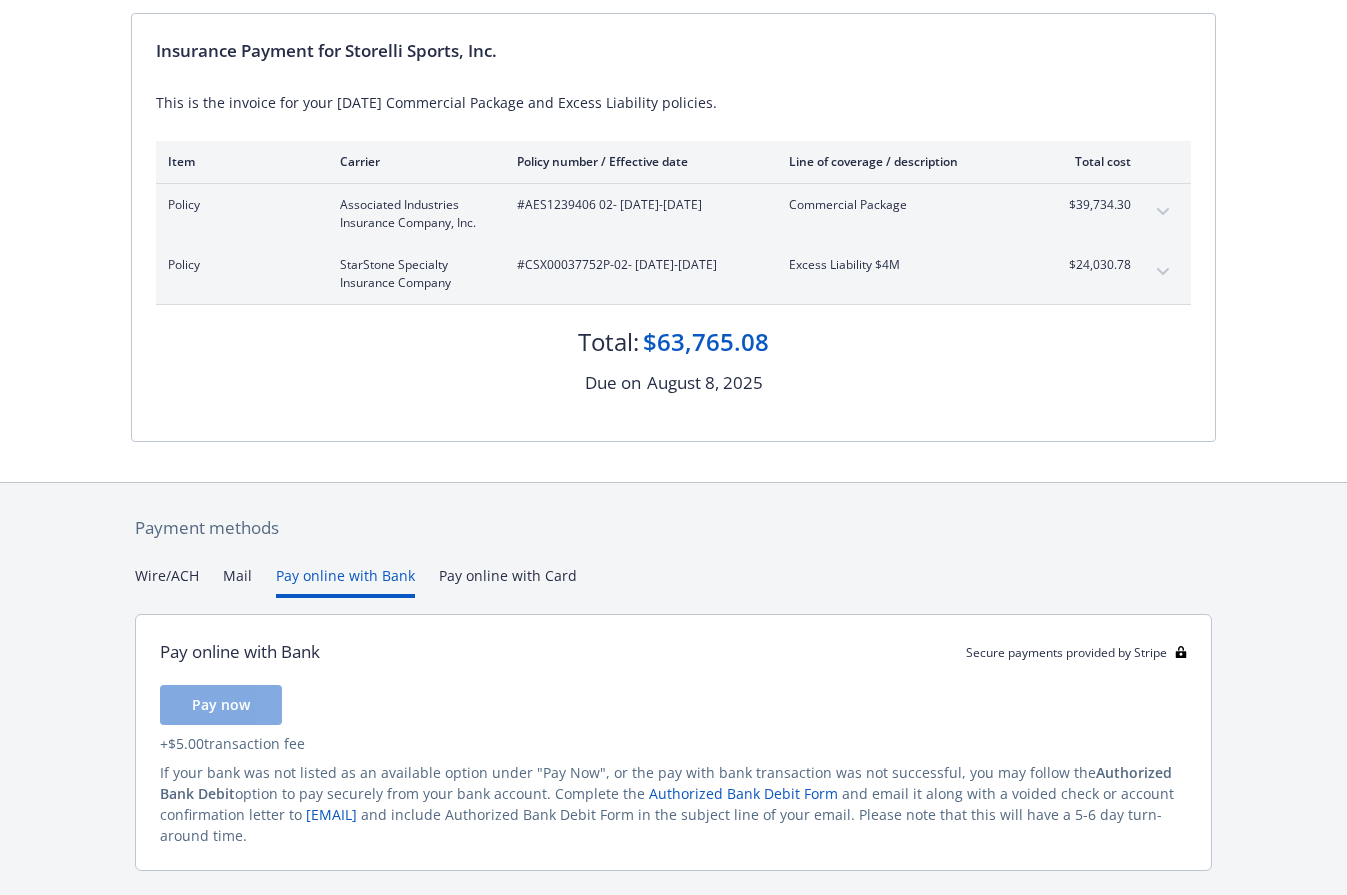 click on "Pay online with Bank" at bounding box center [345, 581] 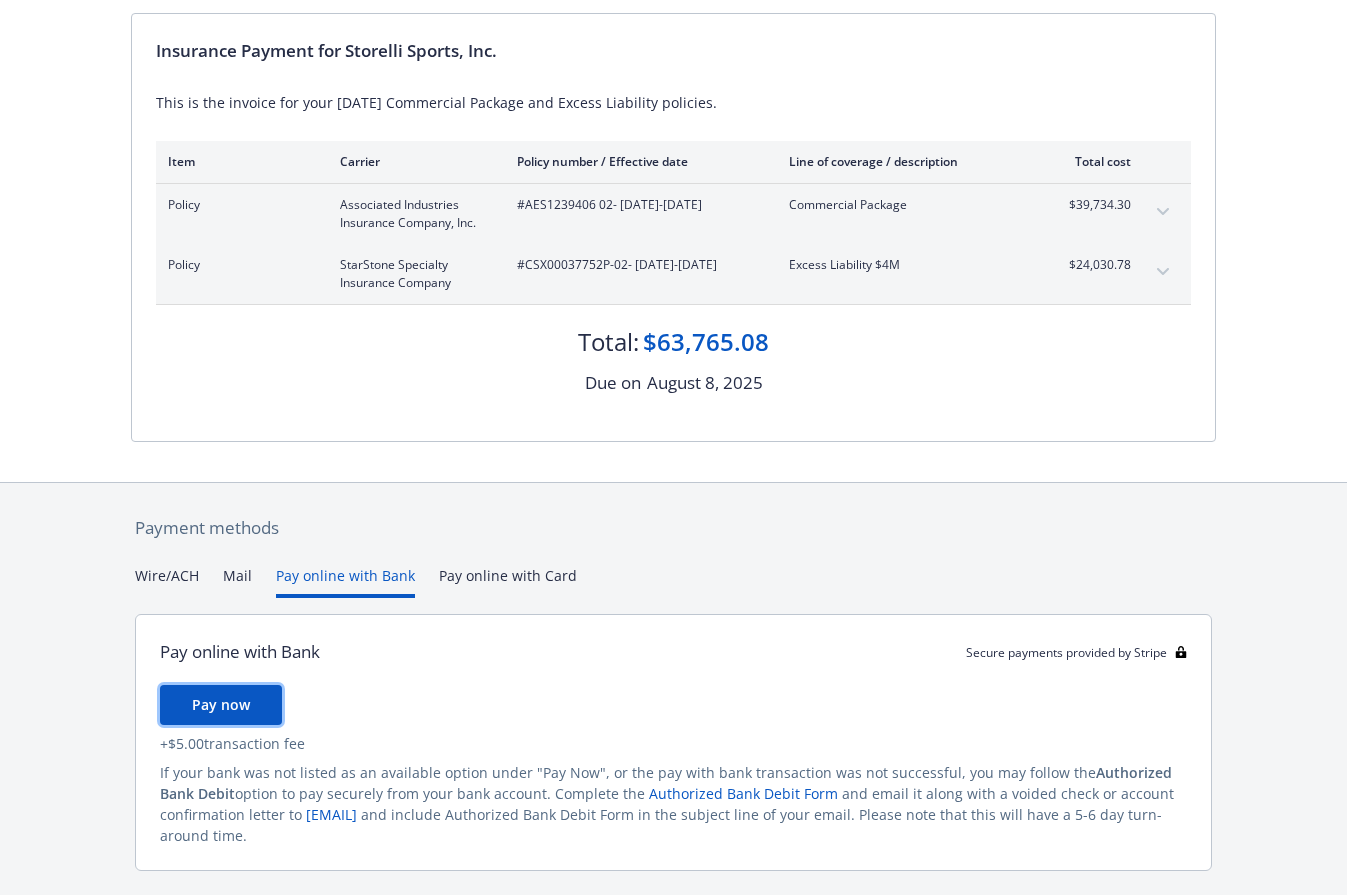 click on "Pay now" at bounding box center (221, 704) 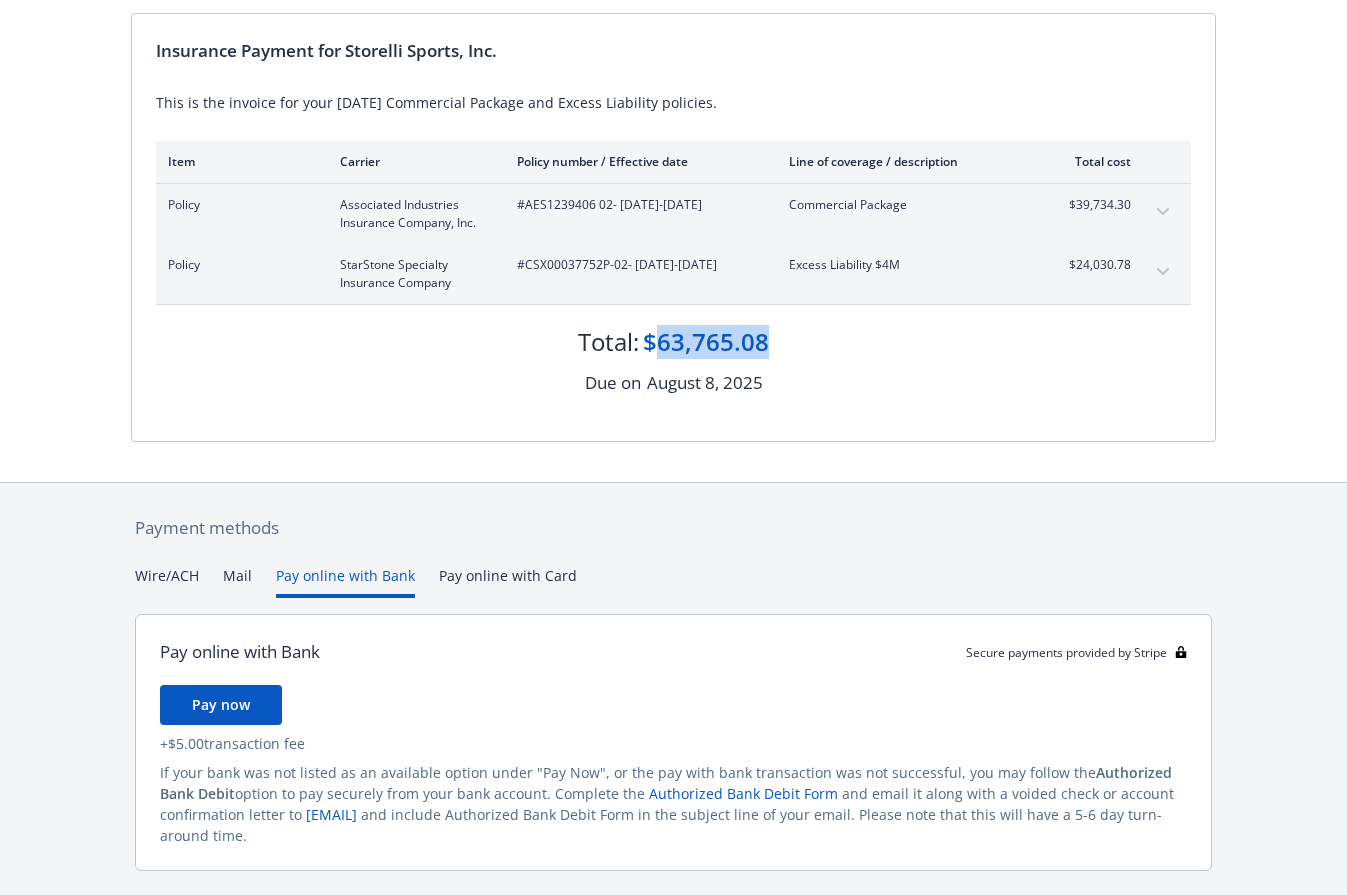 drag, startPoint x: 771, startPoint y: 338, endPoint x: 664, endPoint y: 338, distance: 107 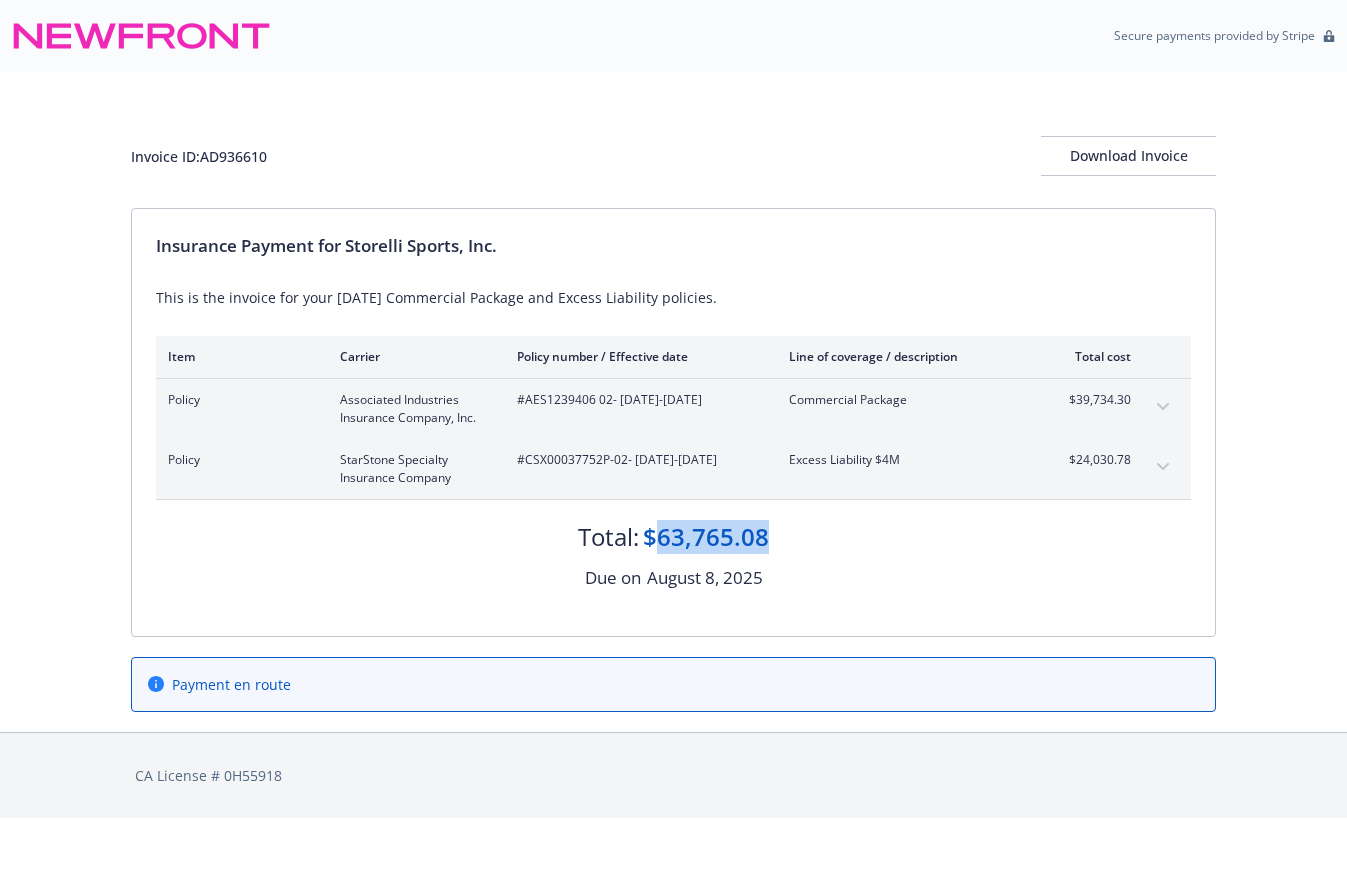 scroll, scrollTop: 0, scrollLeft: 0, axis: both 